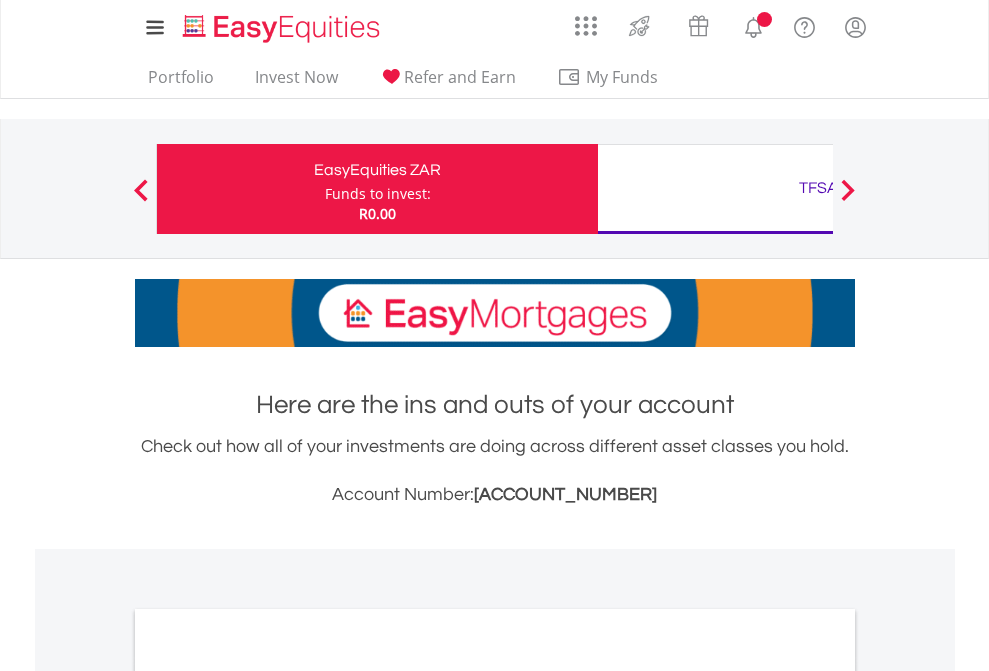 scroll, scrollTop: 0, scrollLeft: 0, axis: both 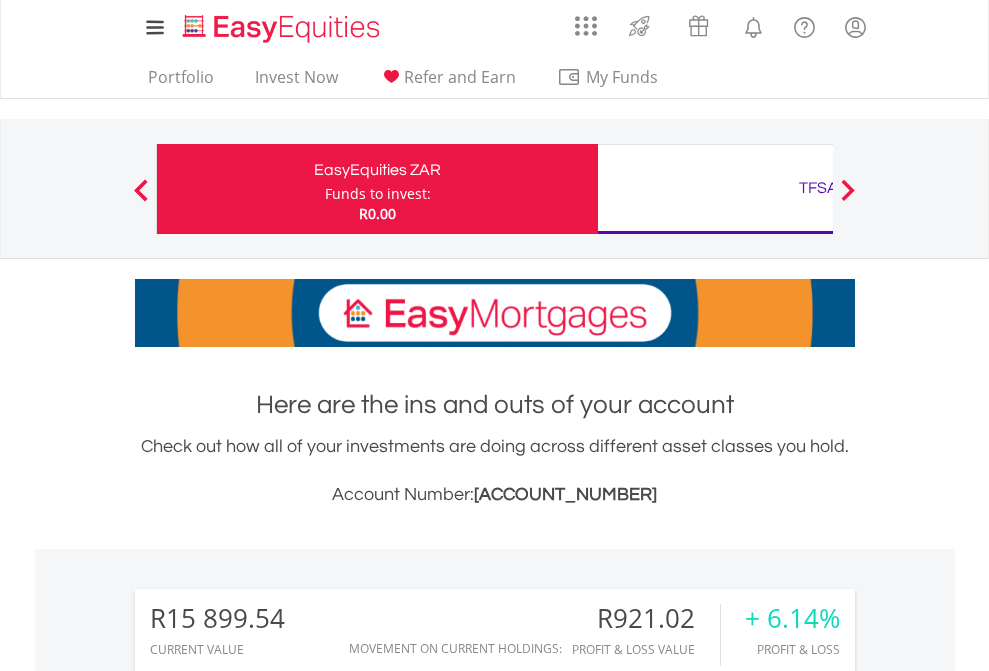 click on "Funds to invest:" at bounding box center (378, 194) 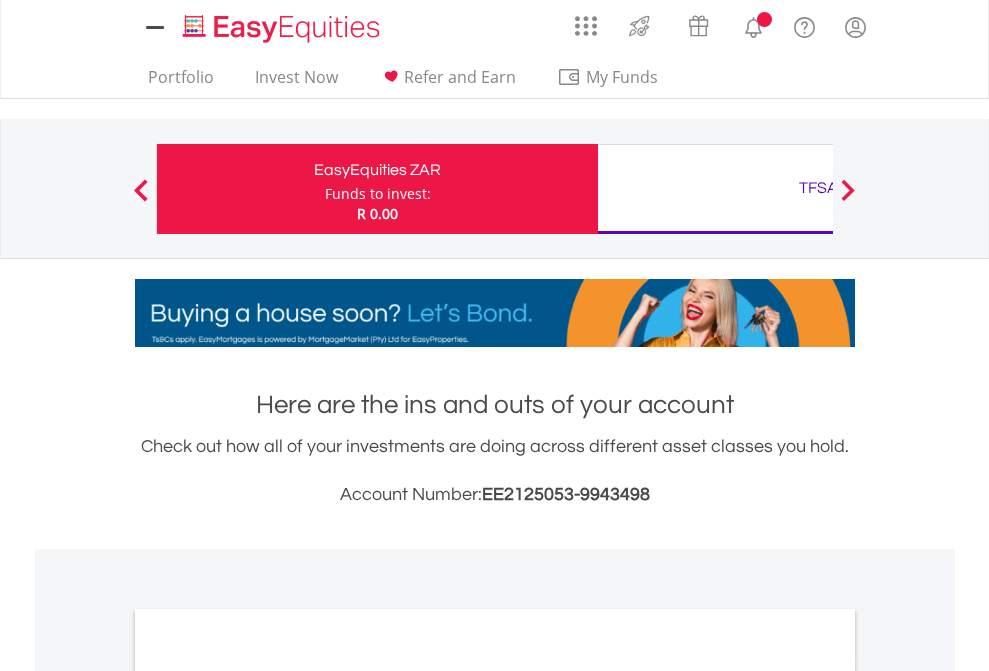 scroll, scrollTop: 0, scrollLeft: 0, axis: both 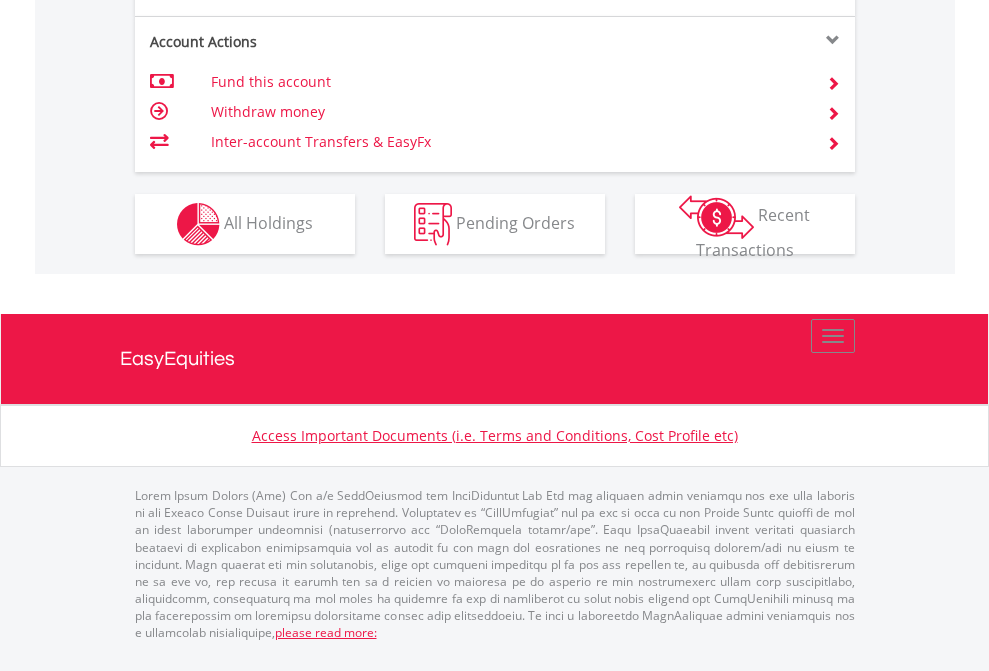 click on "Investment types" at bounding box center (706, -337) 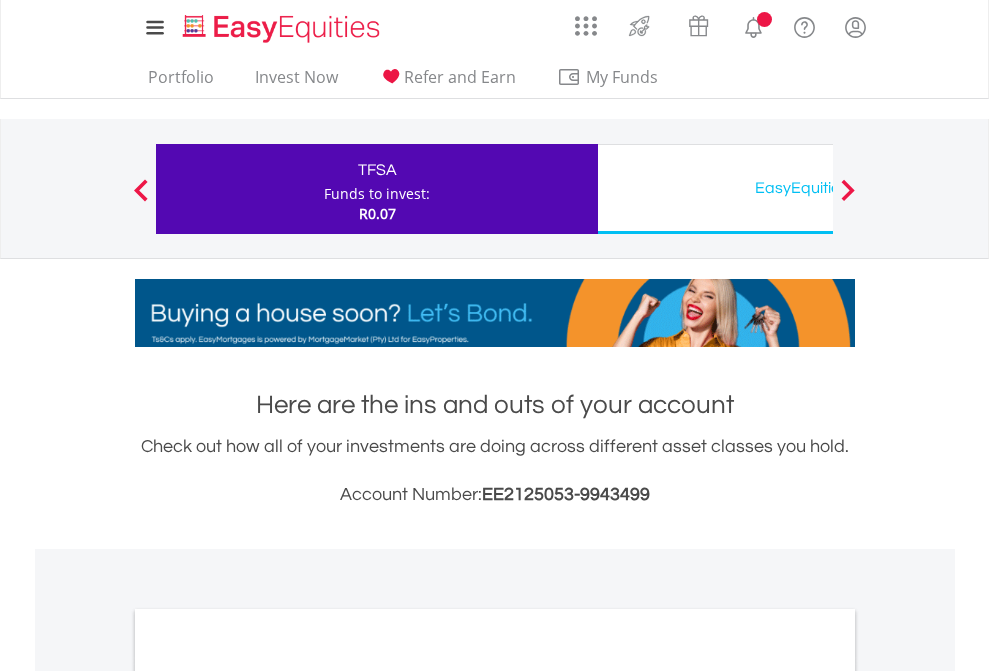 scroll, scrollTop: 0, scrollLeft: 0, axis: both 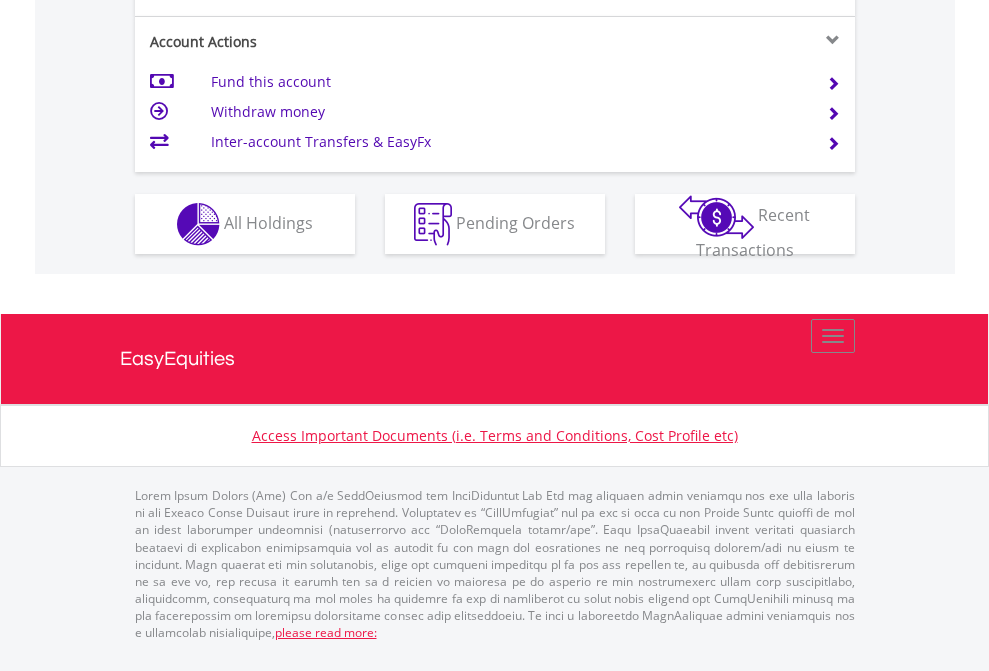 click on "Investment types" at bounding box center [706, -337] 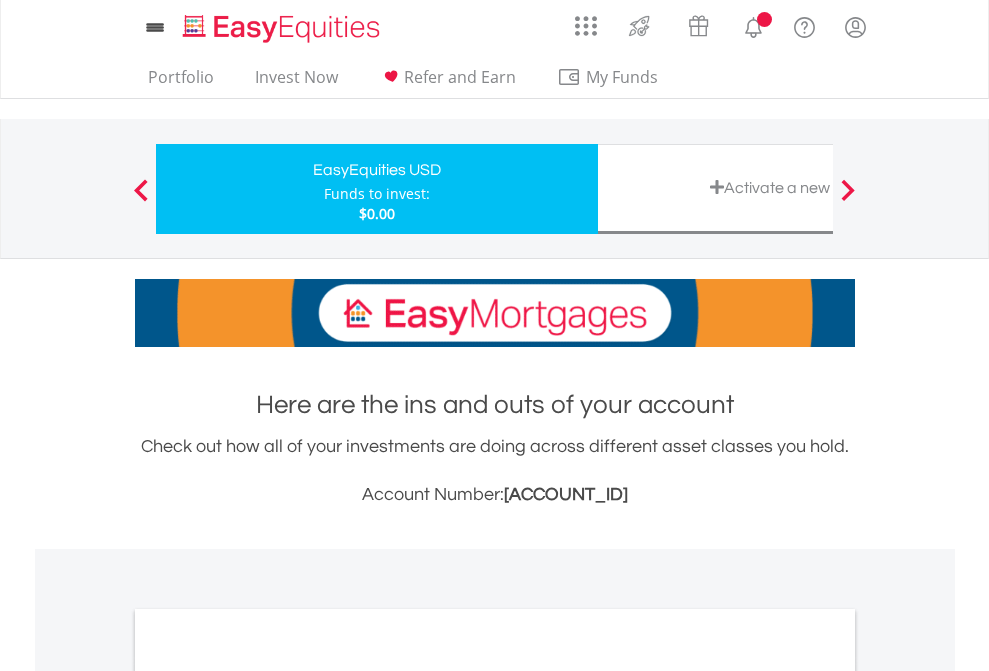 scroll, scrollTop: 0, scrollLeft: 0, axis: both 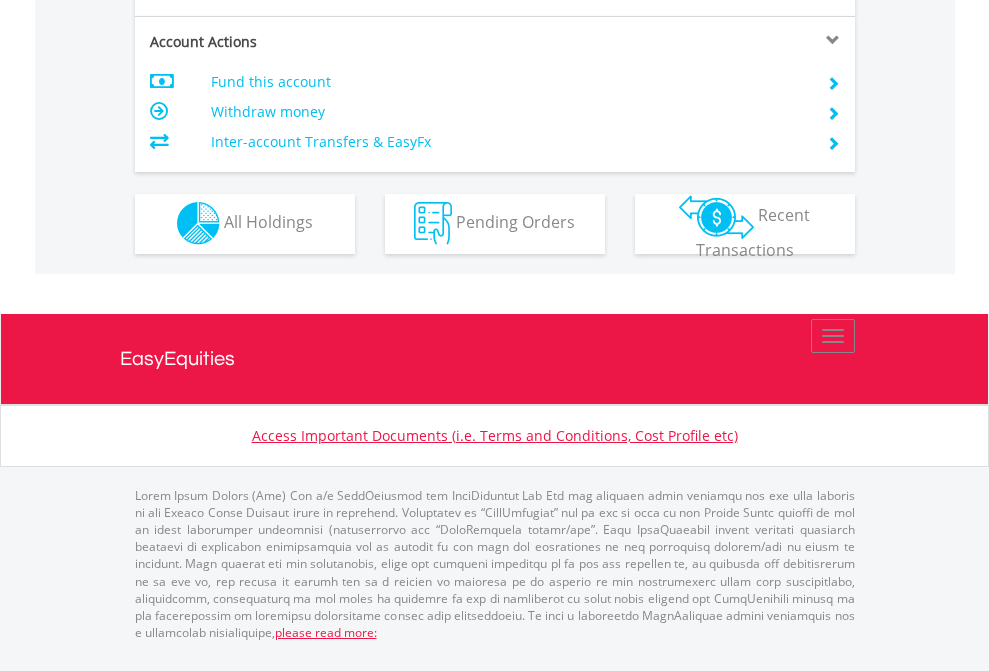 click on "Investment types" at bounding box center (706, -353) 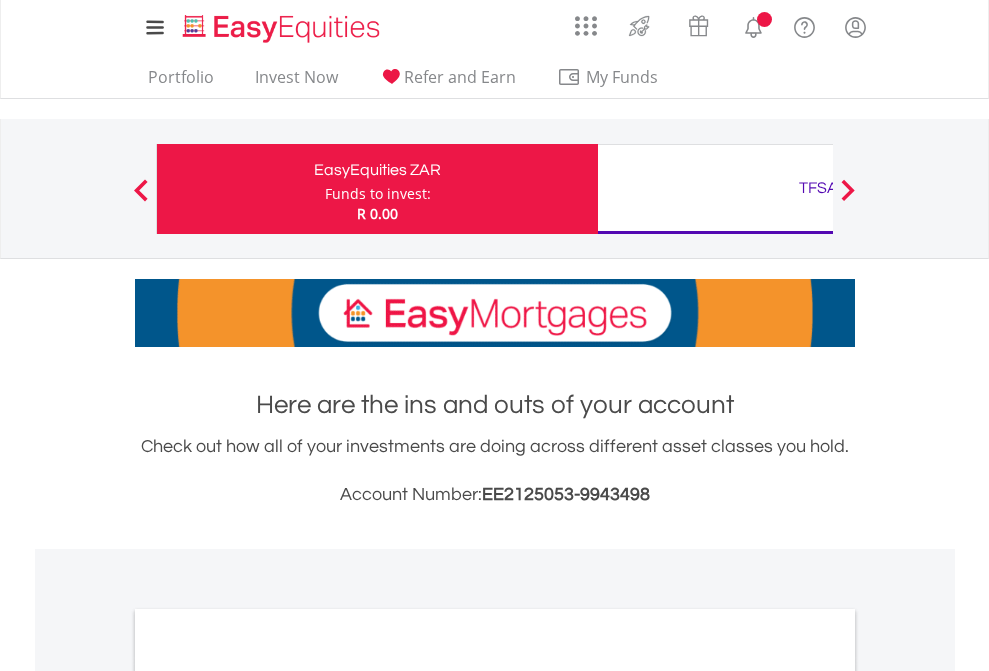 scroll, scrollTop: 0, scrollLeft: 0, axis: both 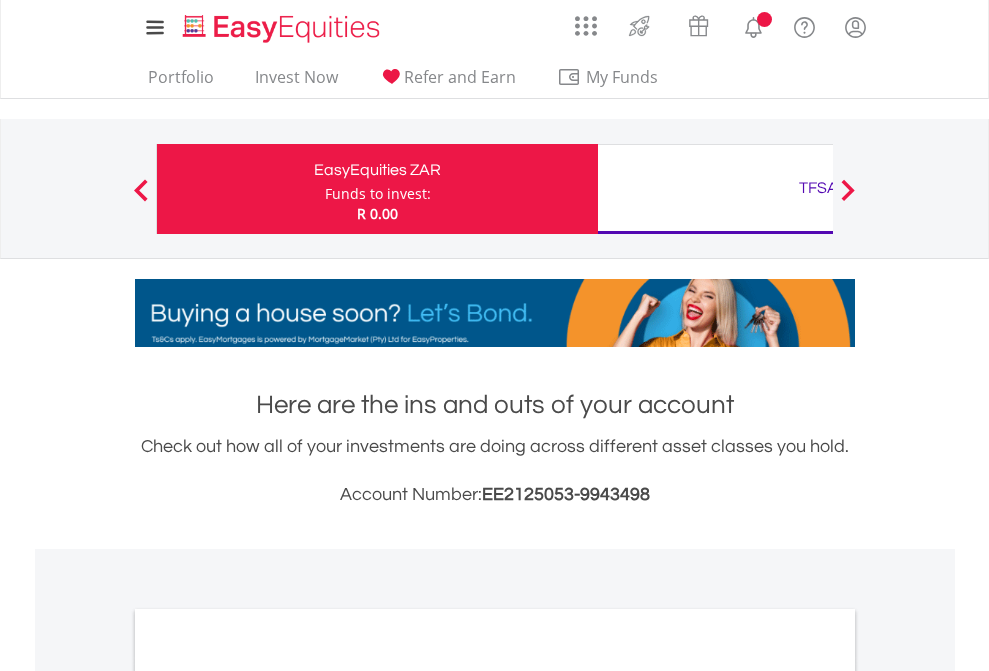 click on "All Holdings" at bounding box center (268, 1096) 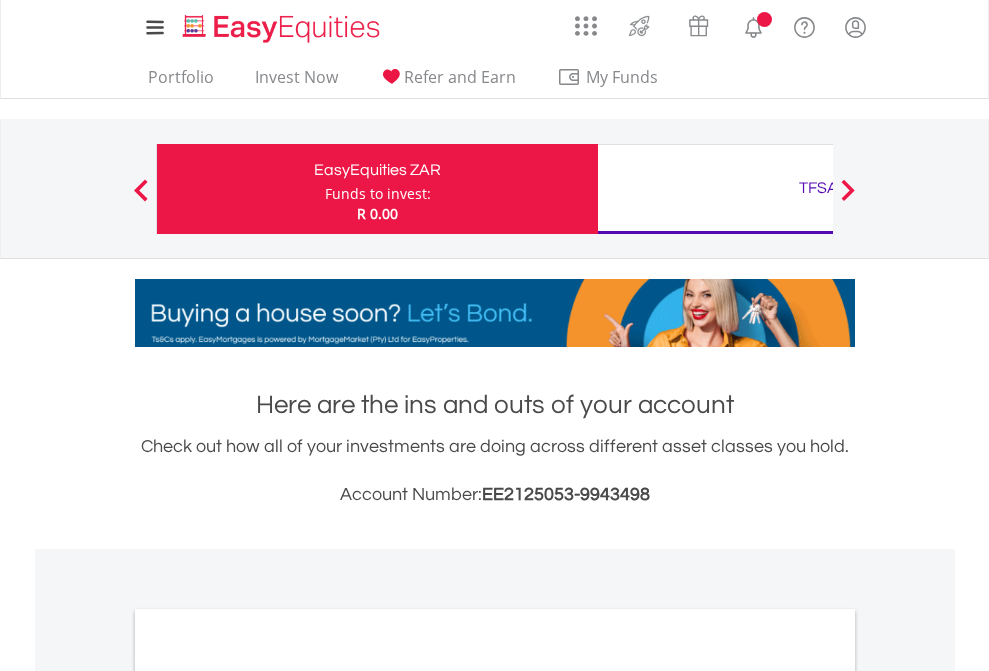 scroll, scrollTop: 1202, scrollLeft: 0, axis: vertical 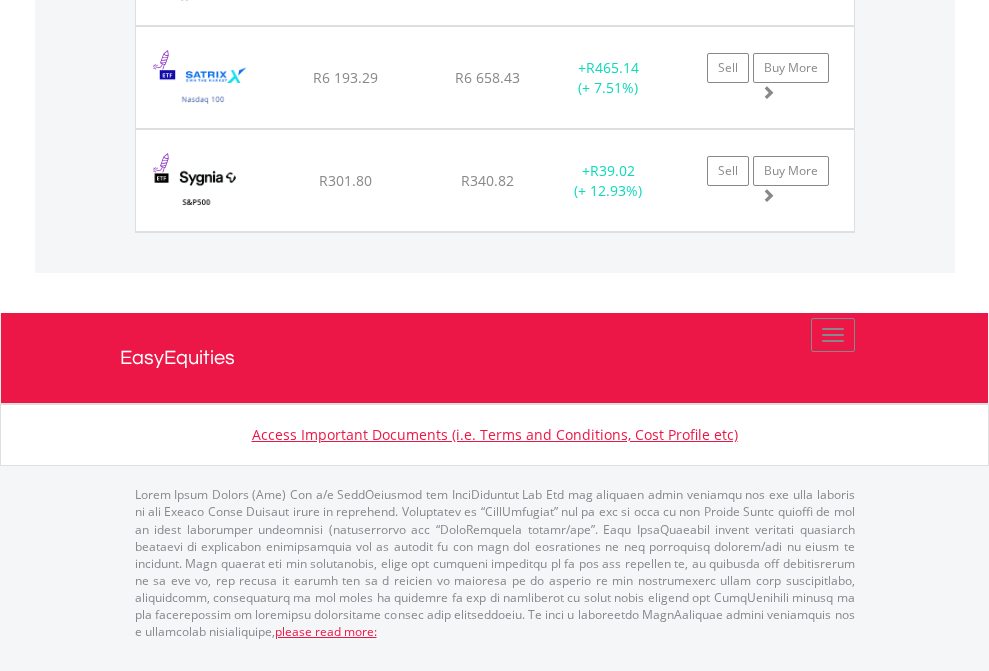 click on "TFSA" at bounding box center [818, -1894] 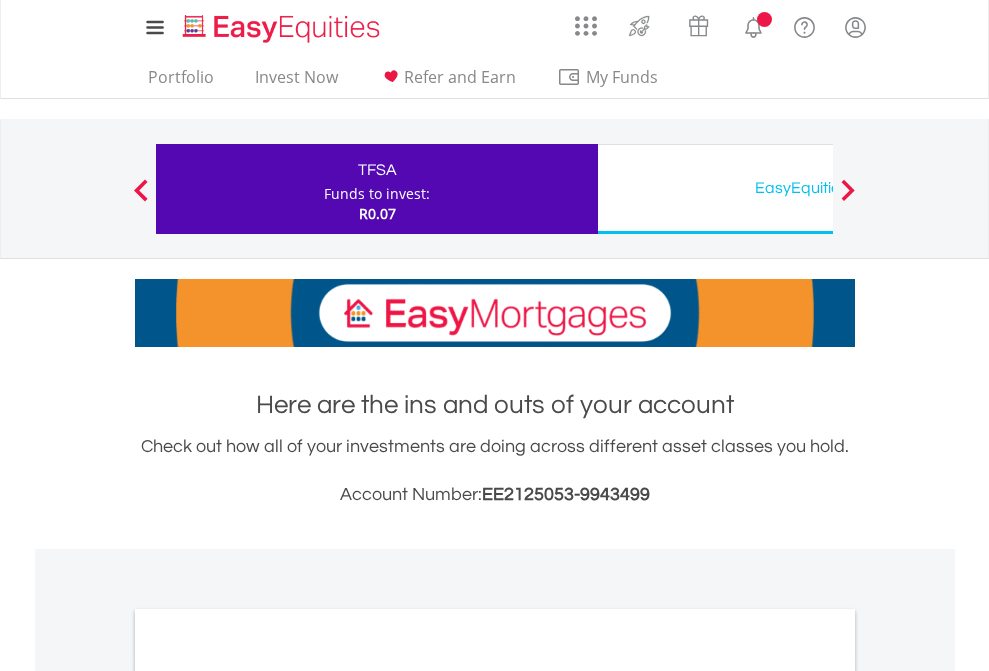 scroll, scrollTop: 0, scrollLeft: 0, axis: both 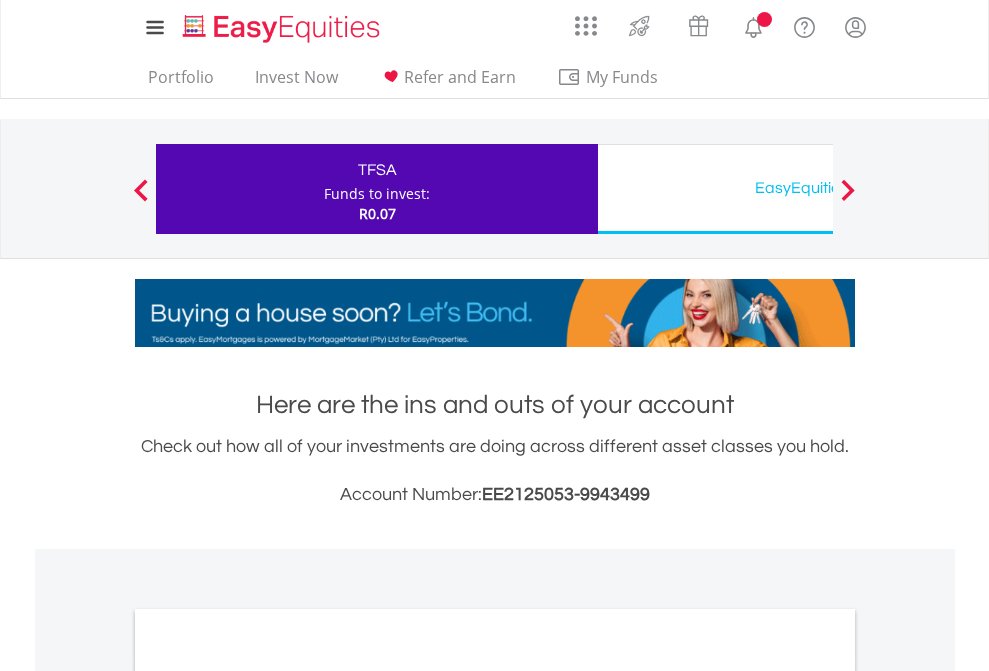 click on "All Holdings" at bounding box center [268, 1096] 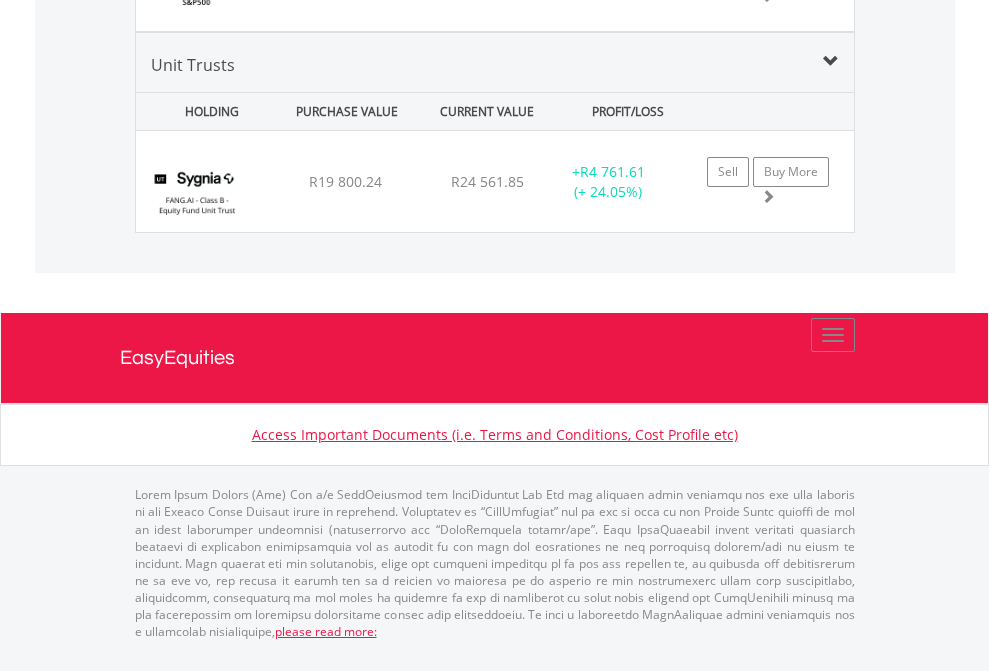 click on "EasyEquities USD" at bounding box center (818, -1684) 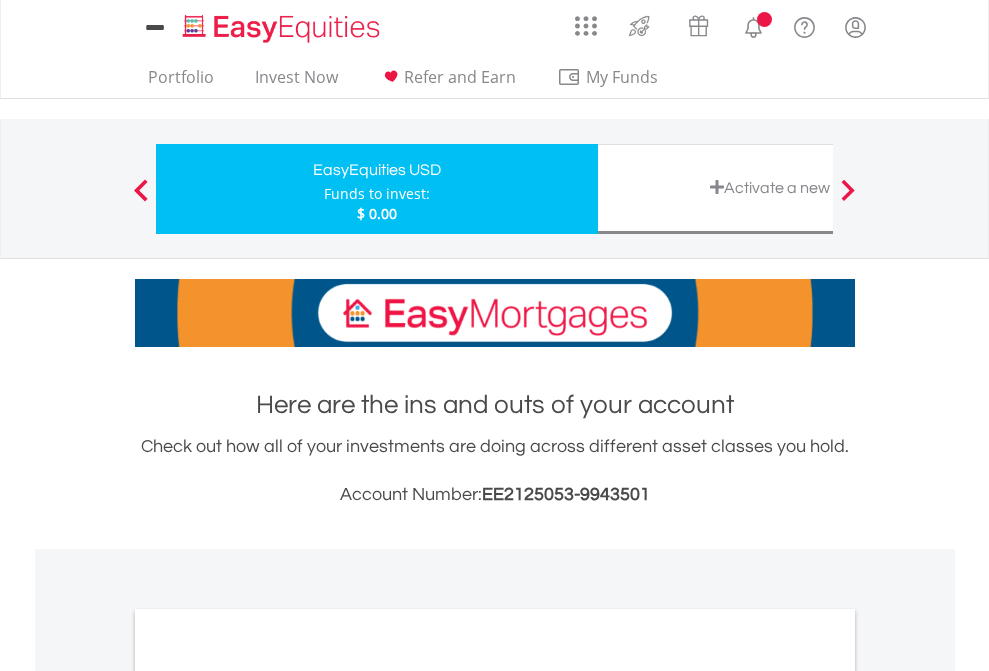 scroll, scrollTop: 0, scrollLeft: 0, axis: both 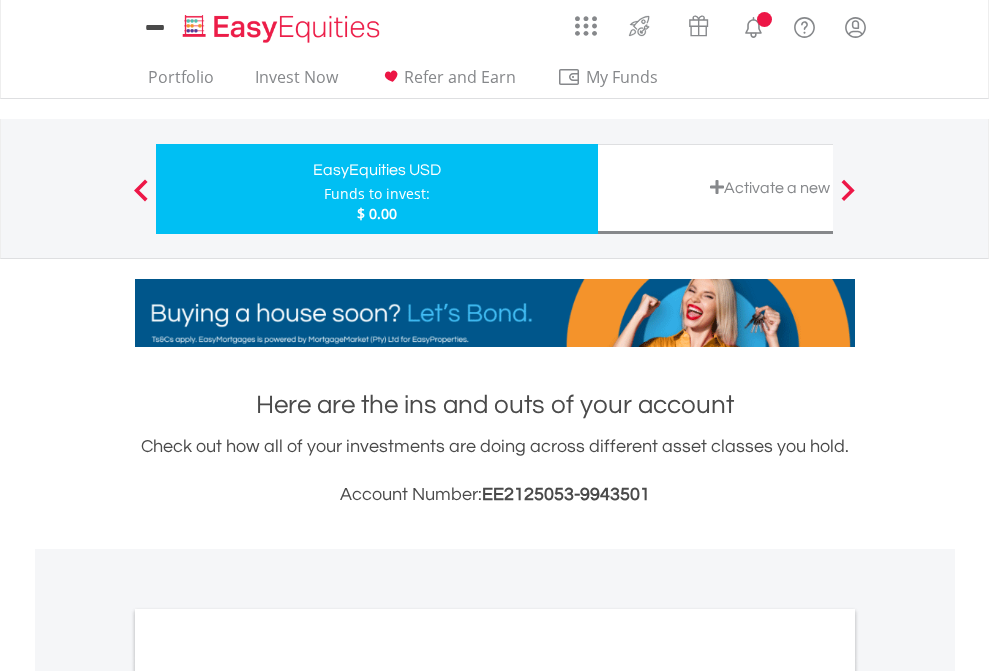 click on "All Holdings" at bounding box center (268, 1096) 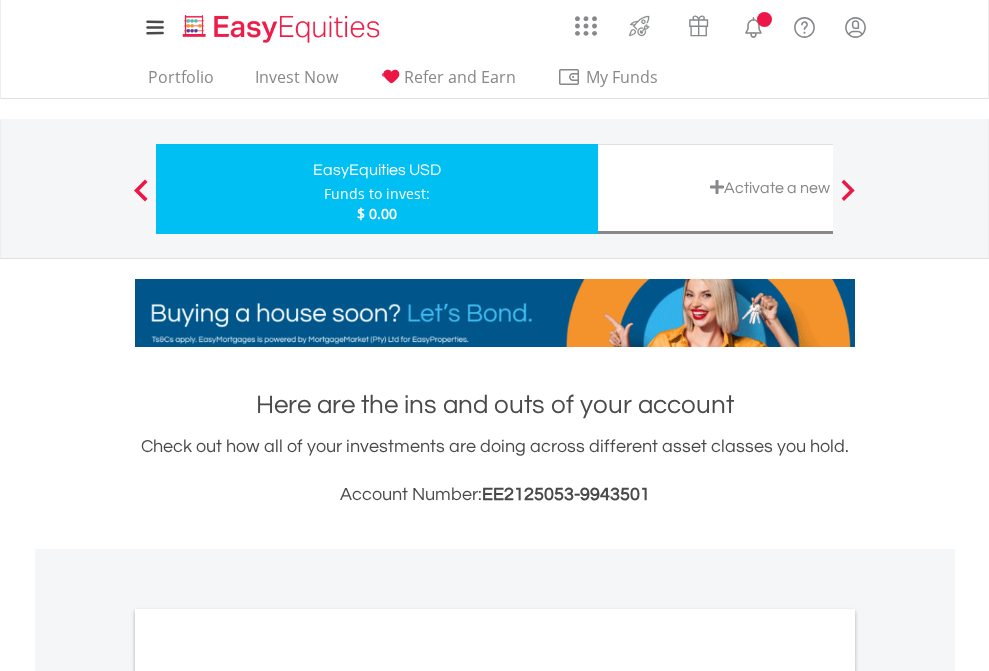 scroll, scrollTop: 1202, scrollLeft: 0, axis: vertical 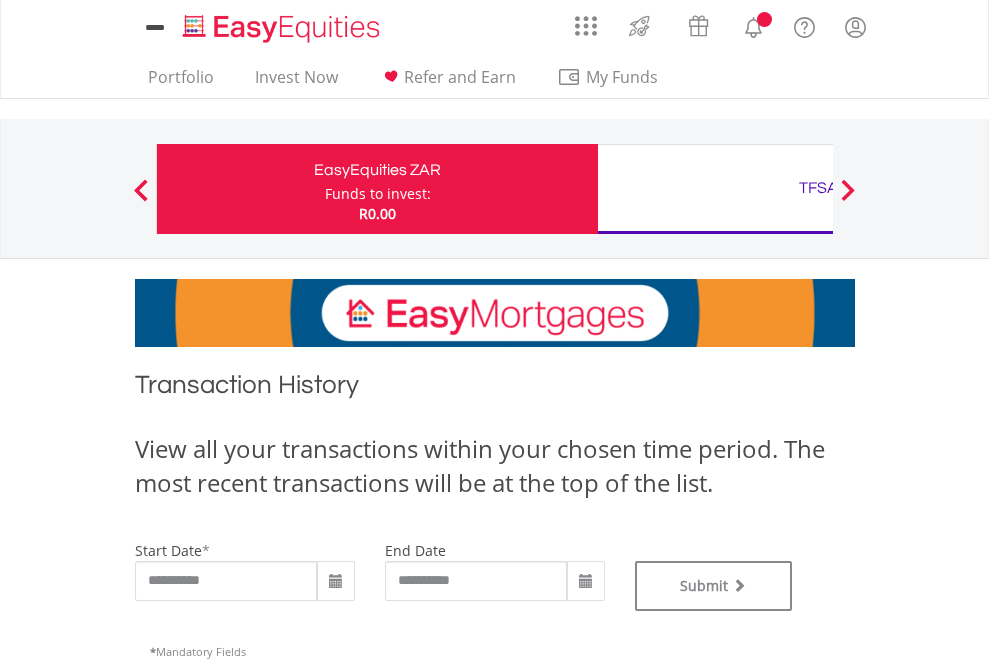 type on "**********" 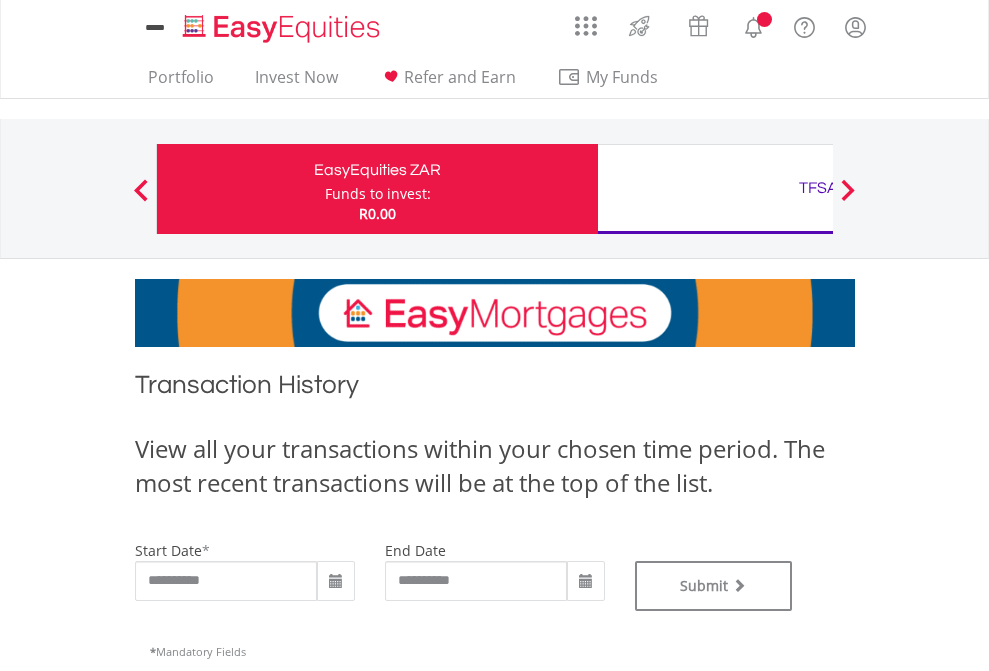 scroll, scrollTop: 0, scrollLeft: 0, axis: both 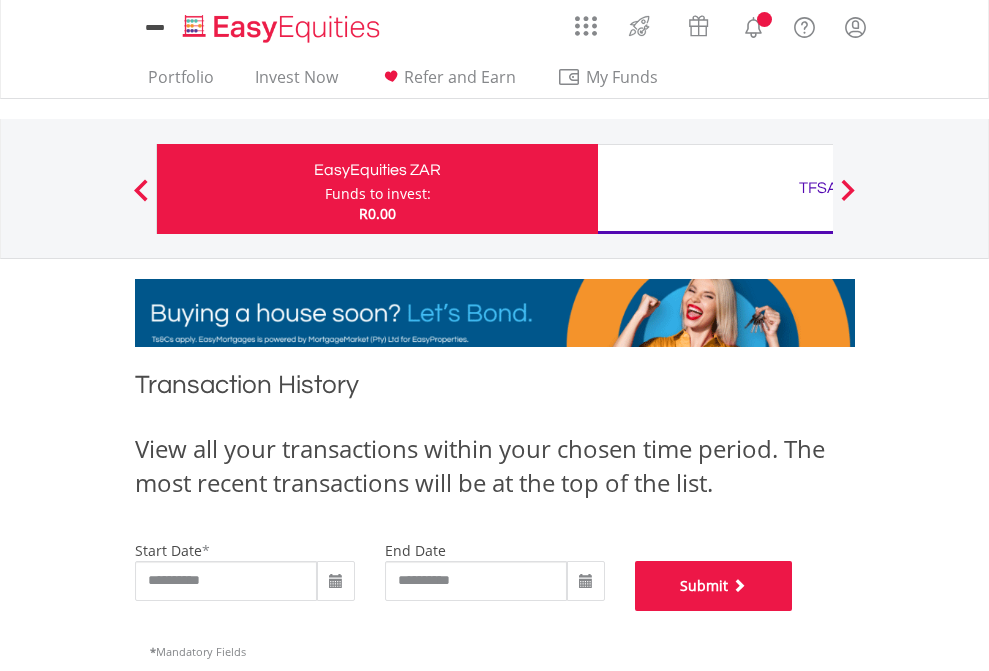 click on "Submit" at bounding box center [714, 586] 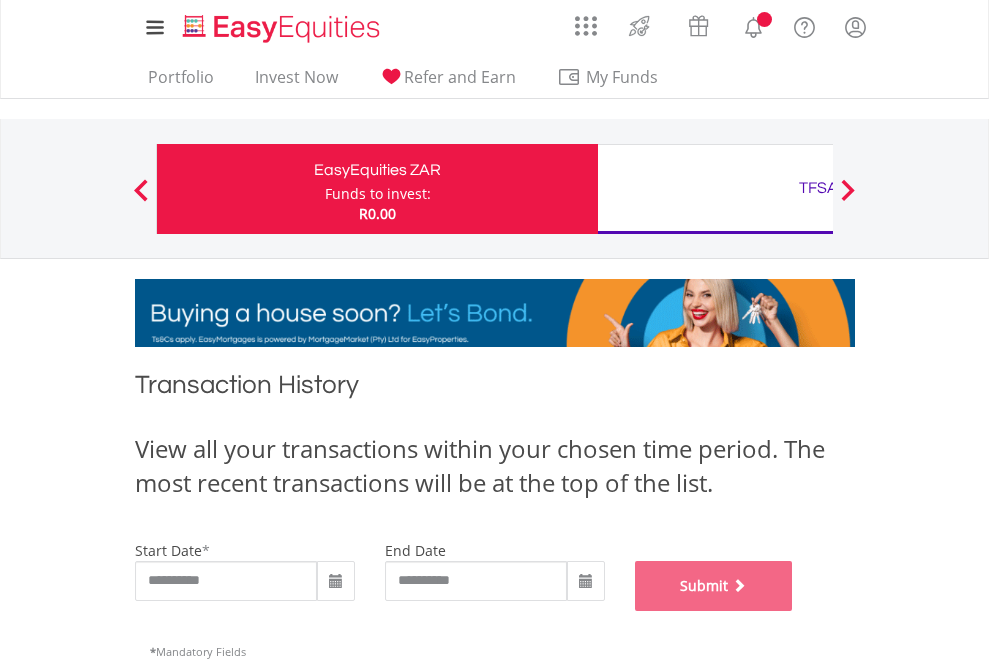 scroll, scrollTop: 811, scrollLeft: 0, axis: vertical 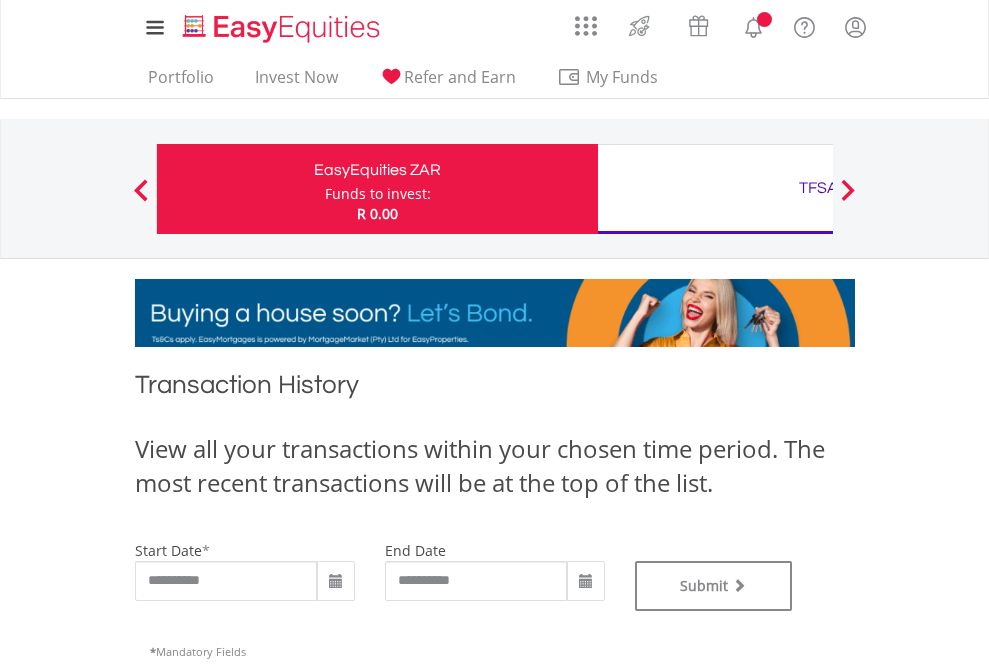 click on "TFSA" at bounding box center (818, 188) 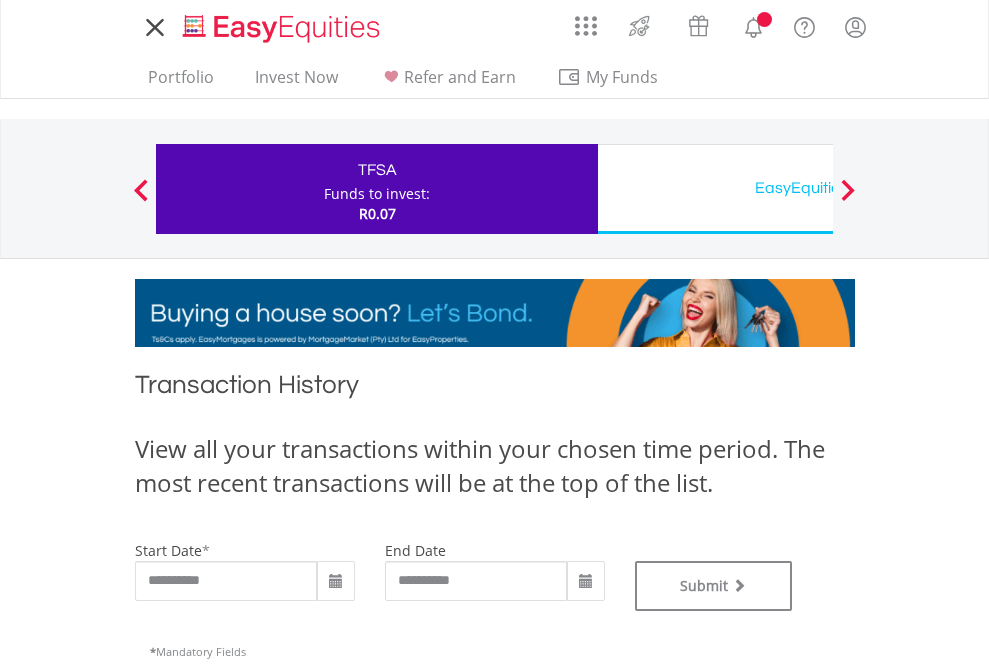 scroll, scrollTop: 0, scrollLeft: 0, axis: both 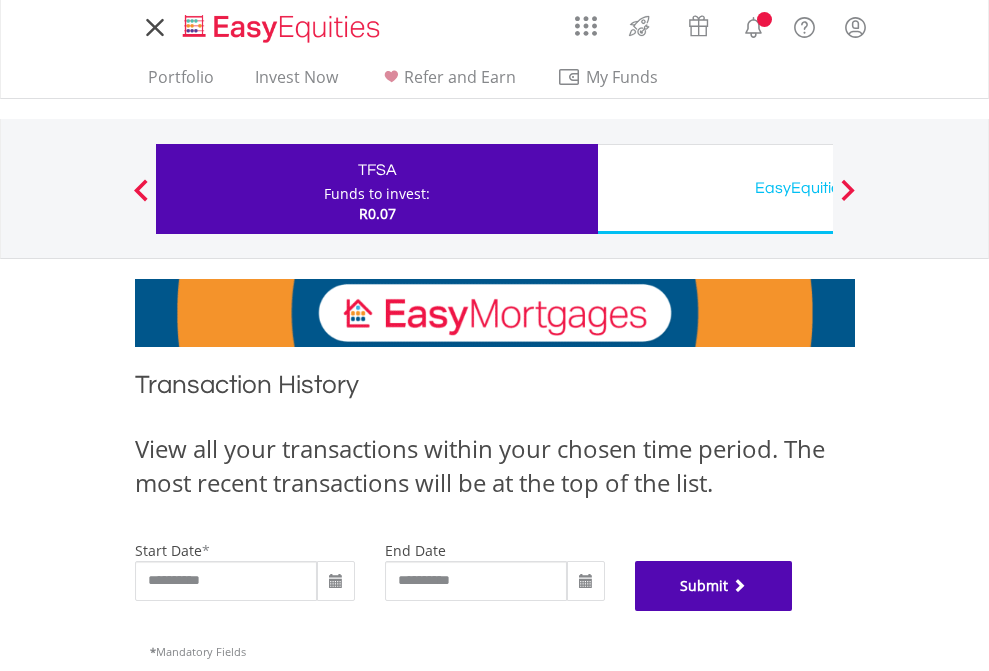 click on "Submit" at bounding box center [714, 586] 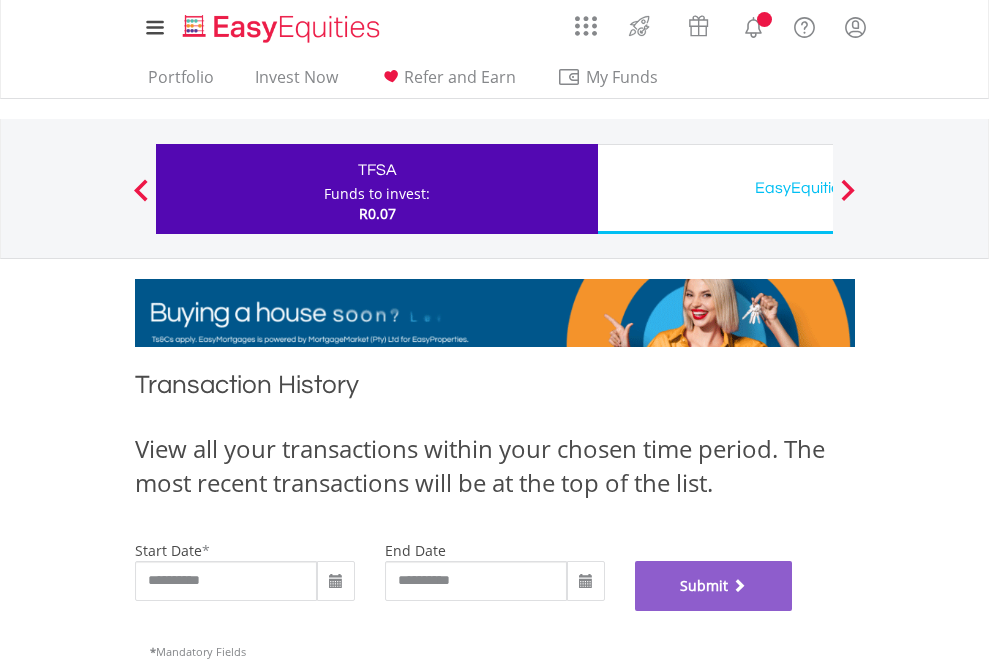 scroll, scrollTop: 811, scrollLeft: 0, axis: vertical 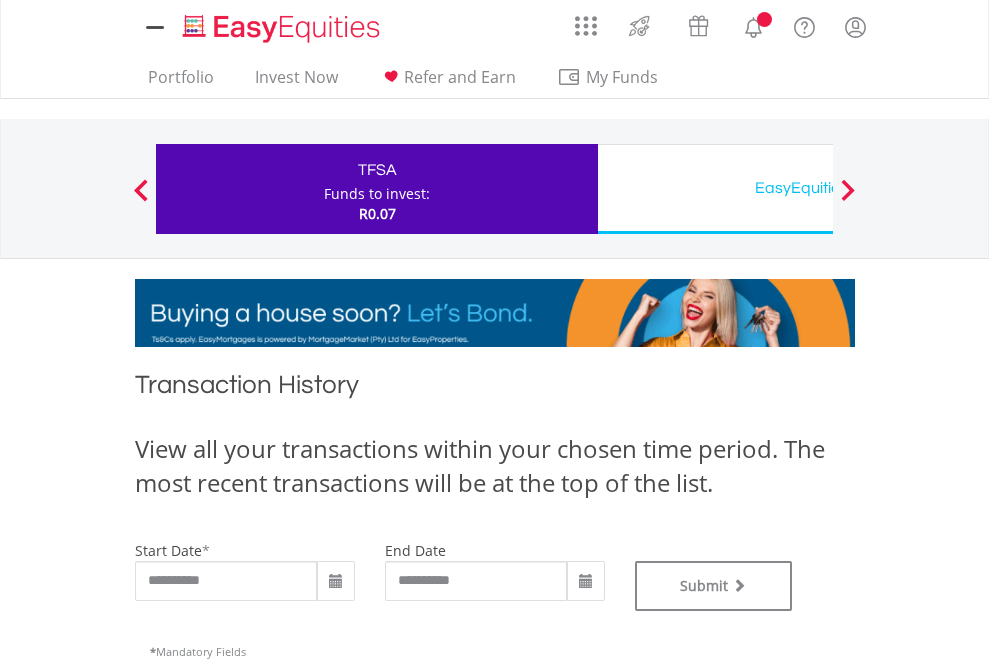 click on "EasyEquities USD" at bounding box center (818, 188) 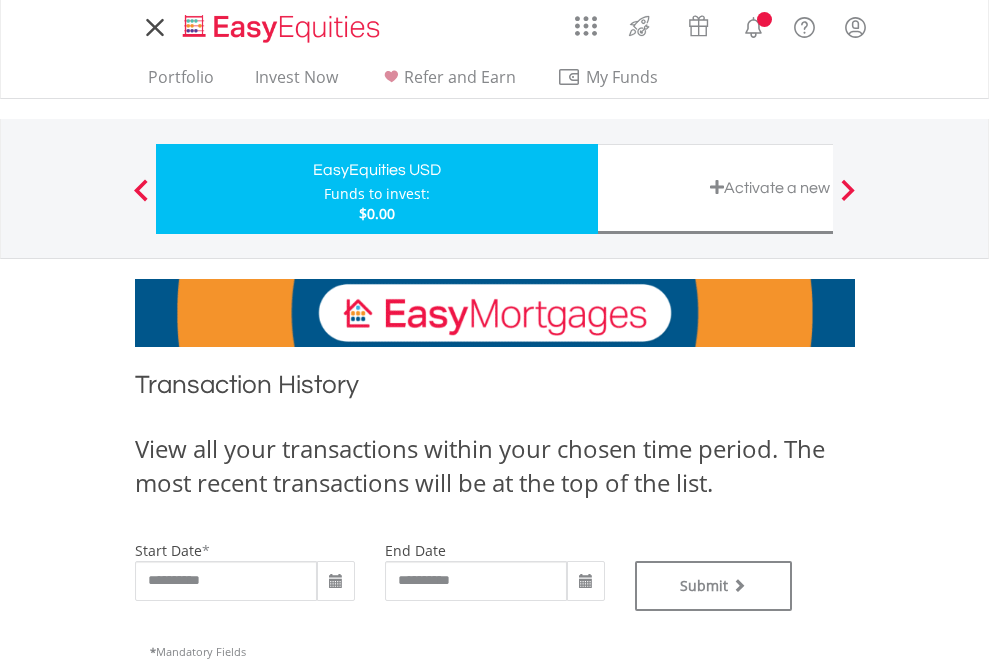 scroll, scrollTop: 0, scrollLeft: 0, axis: both 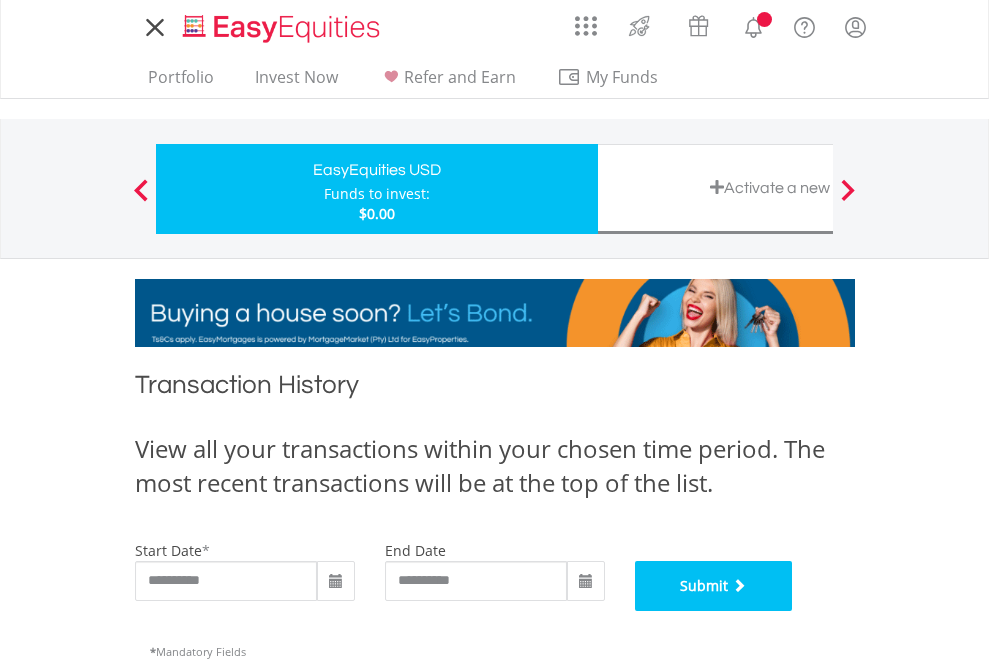 click on "Submit" at bounding box center (714, 586) 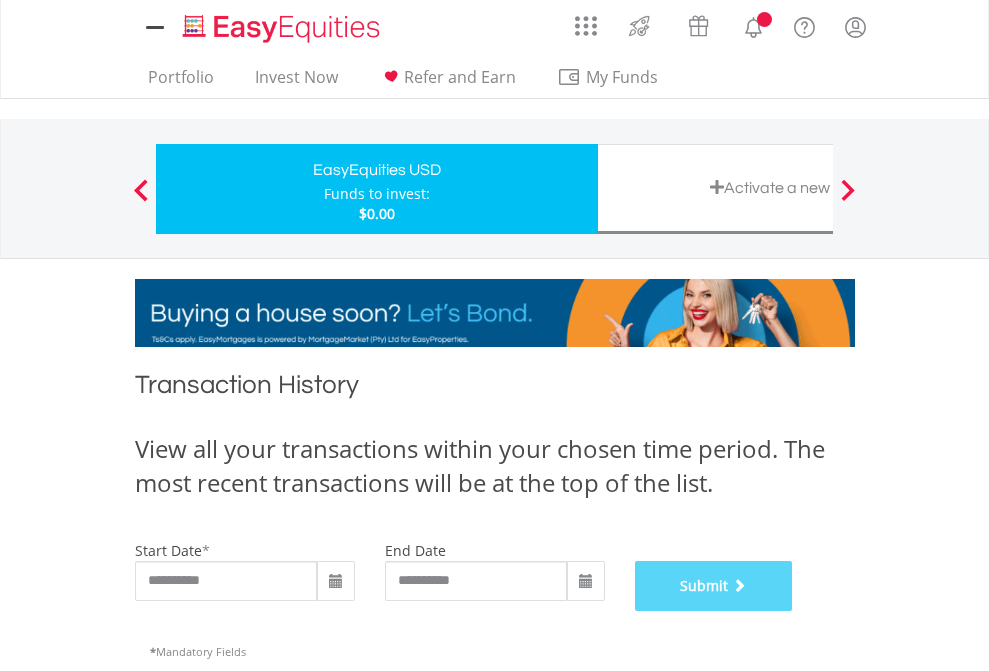 scroll, scrollTop: 811, scrollLeft: 0, axis: vertical 